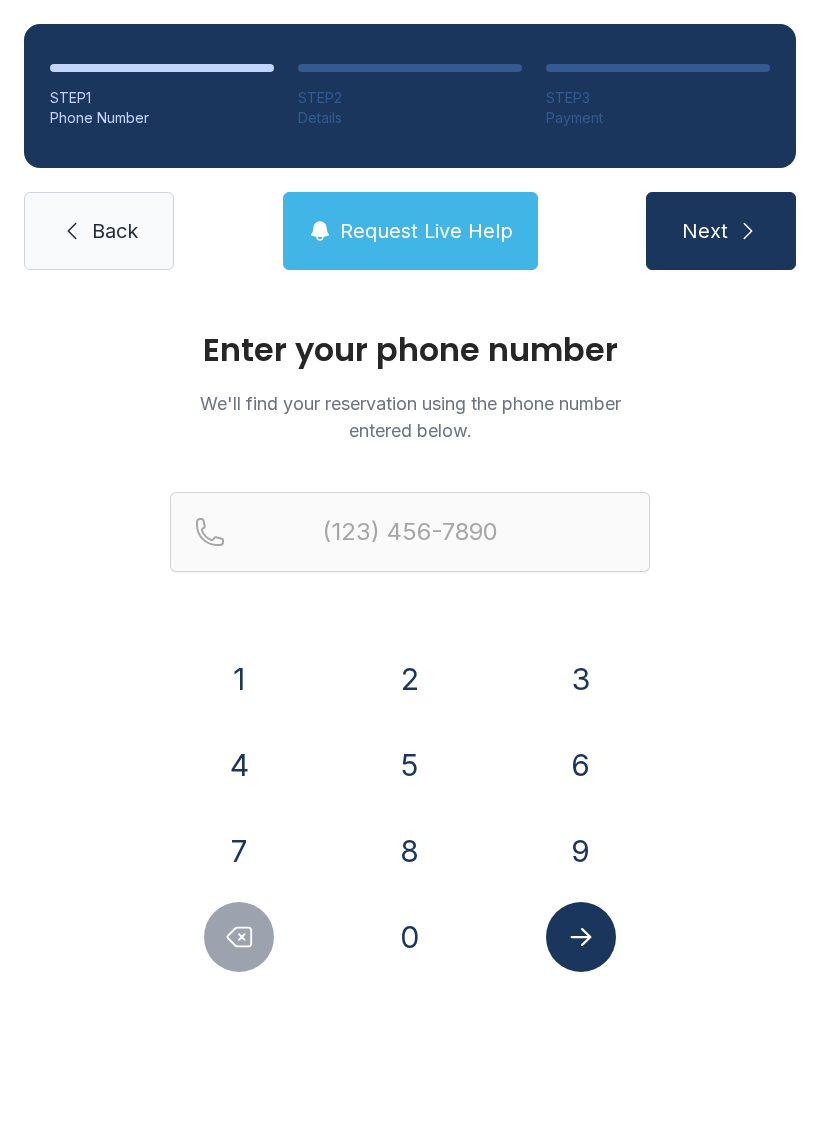 scroll, scrollTop: 0, scrollLeft: 0, axis: both 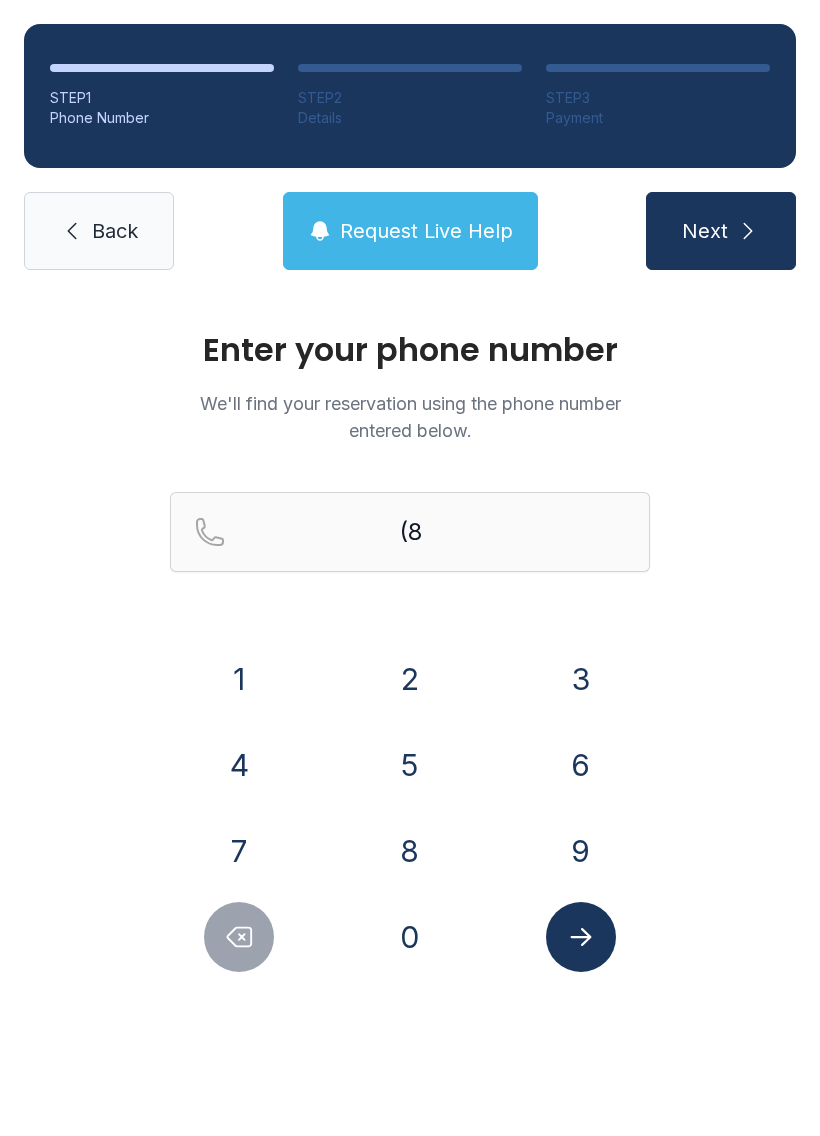 click on "1" at bounding box center [239, 679] 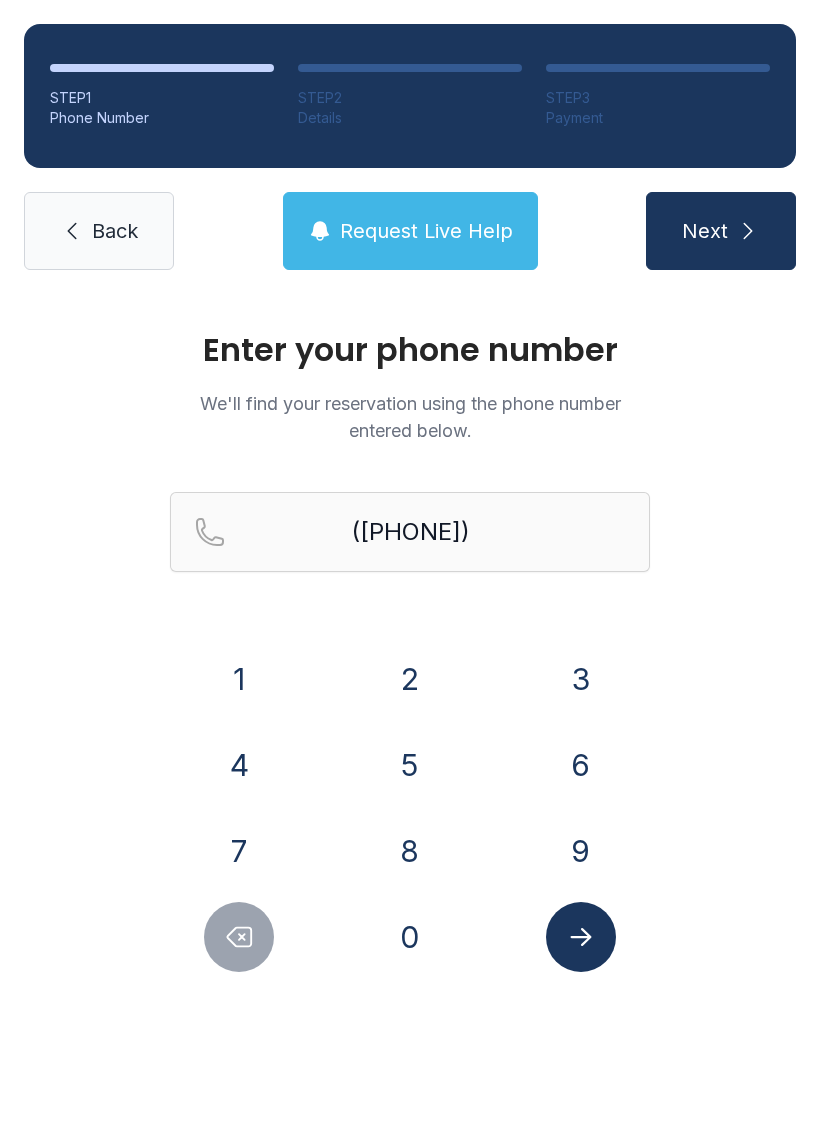click on "6" at bounding box center (239, 679) 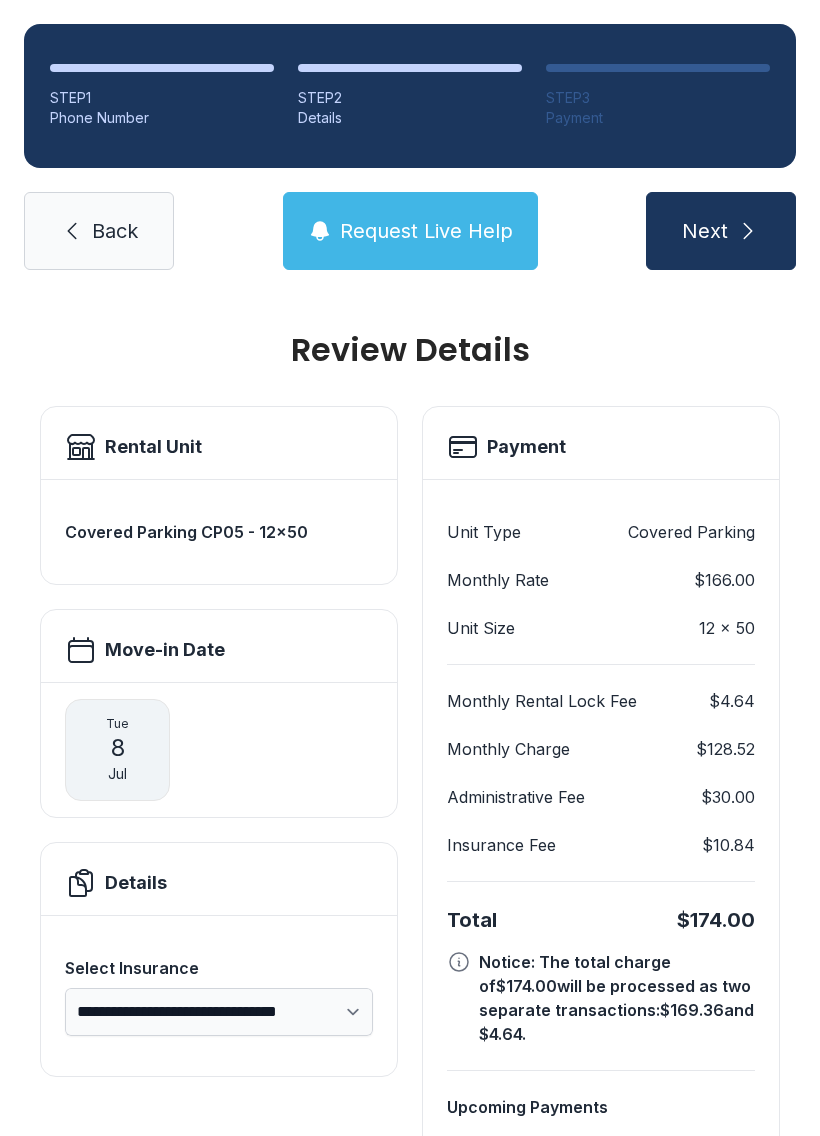 click on "**********" at bounding box center (219, 1012) 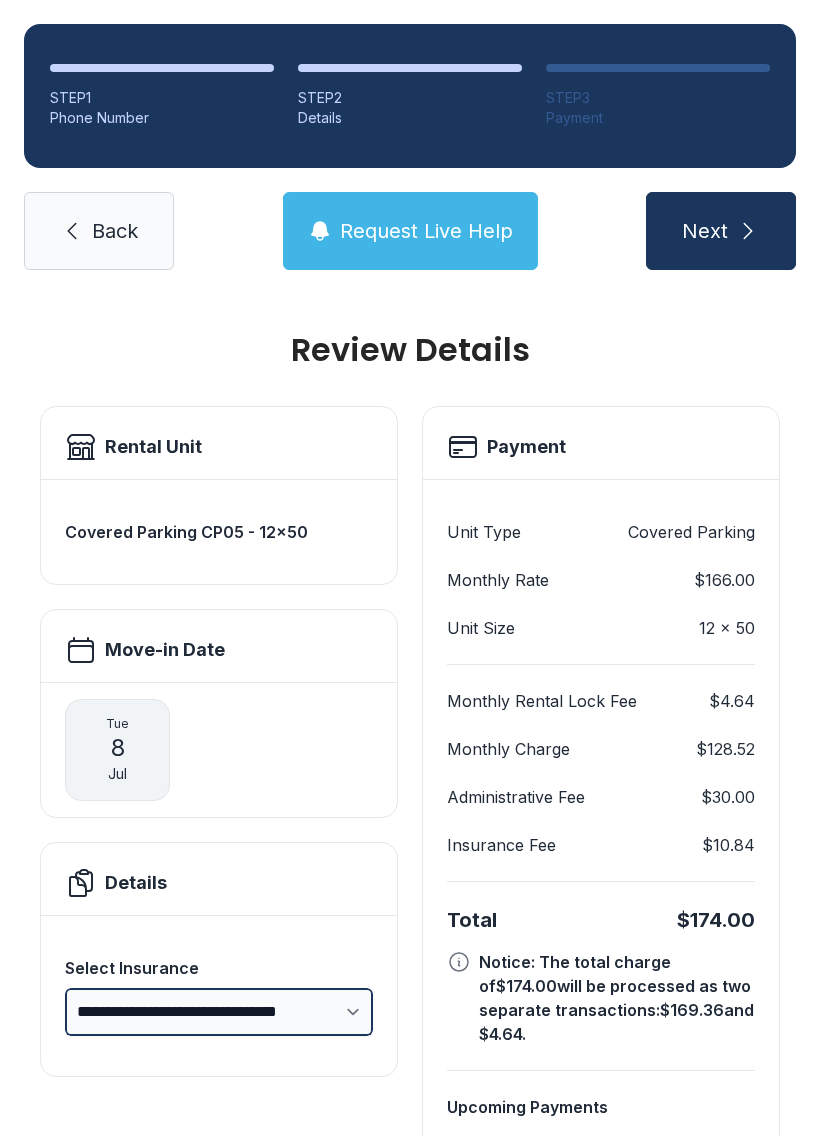 select on "****" 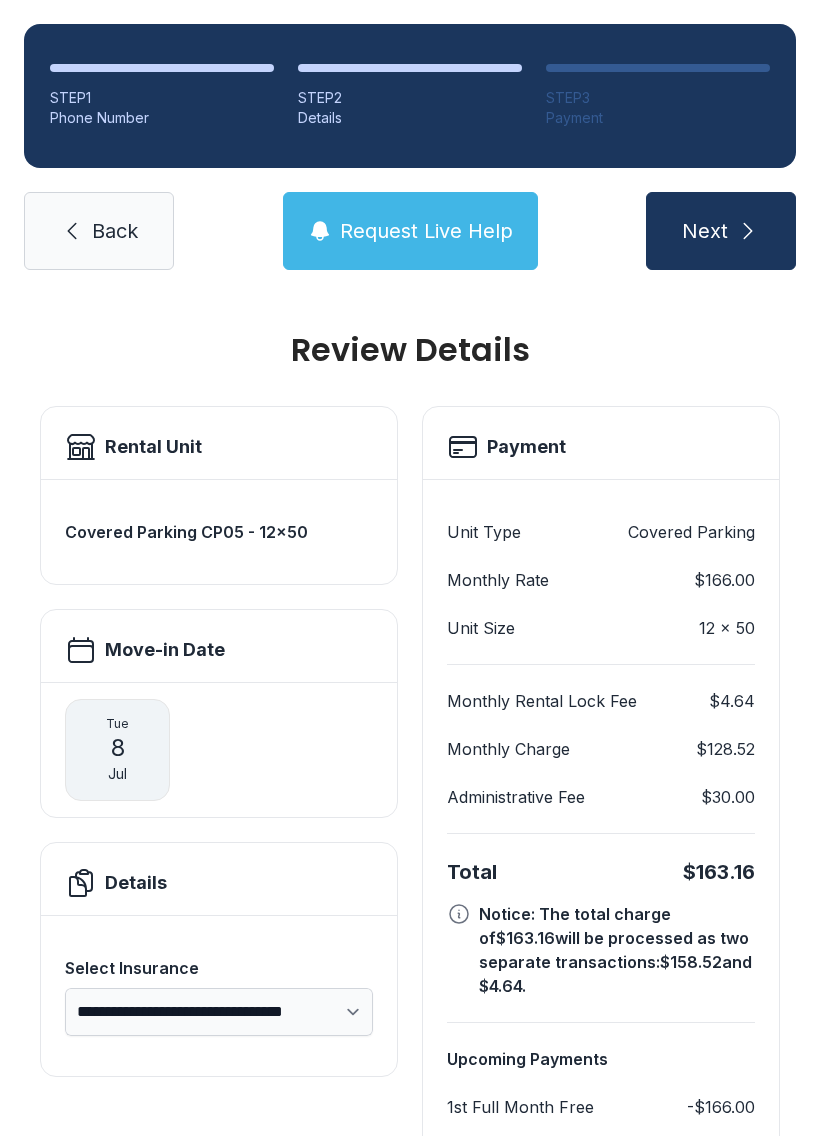 click on "Next" at bounding box center [721, 231] 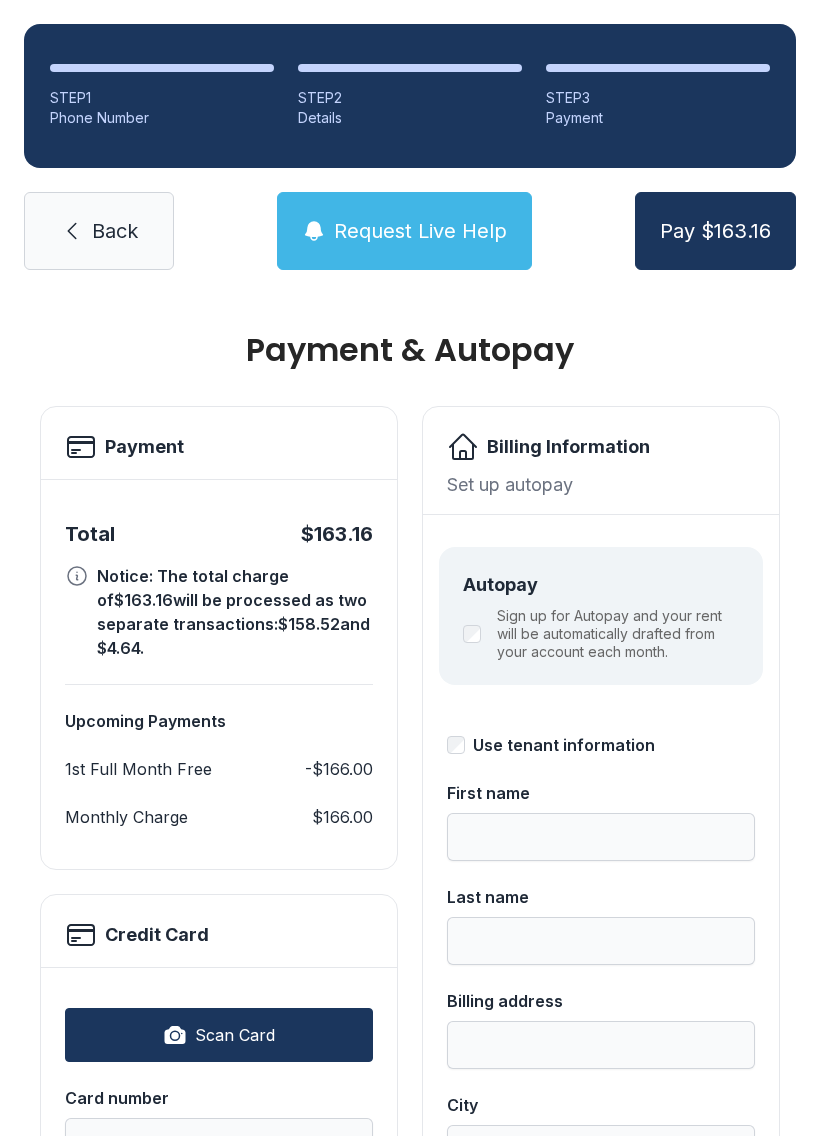 click on "Back" at bounding box center [115, 231] 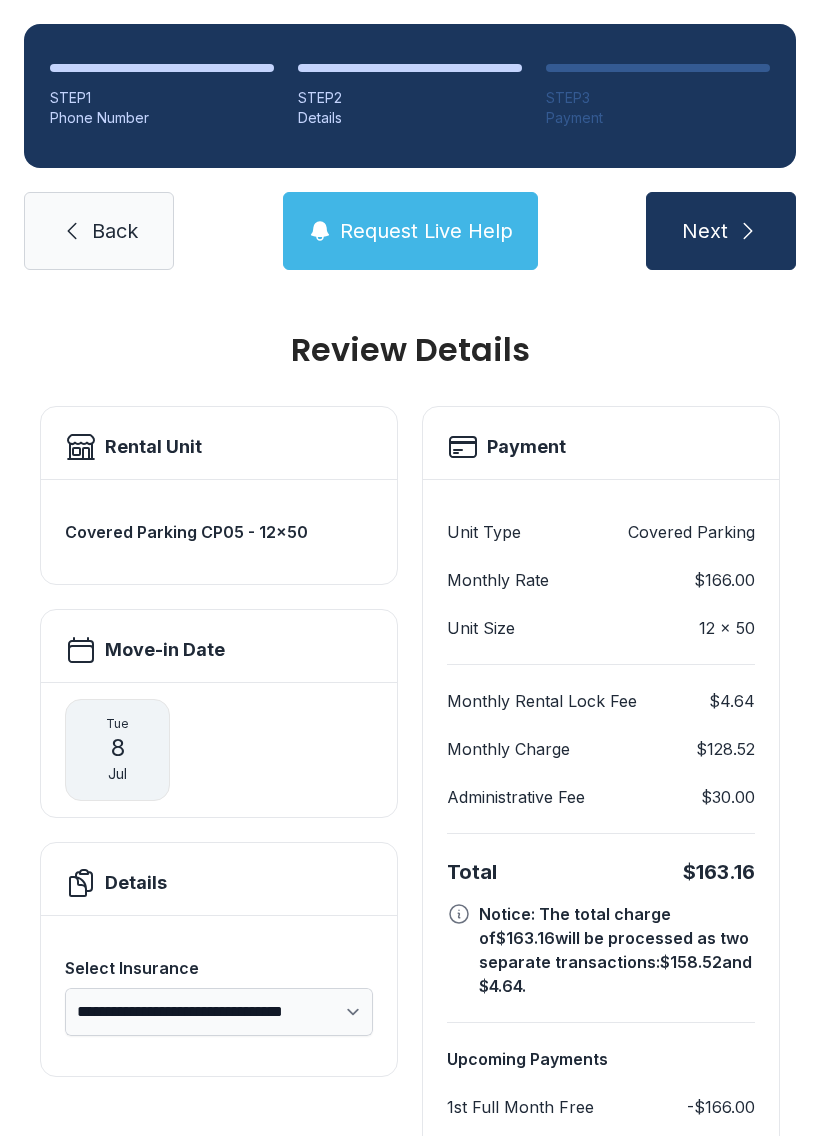 click at bounding box center [748, 231] 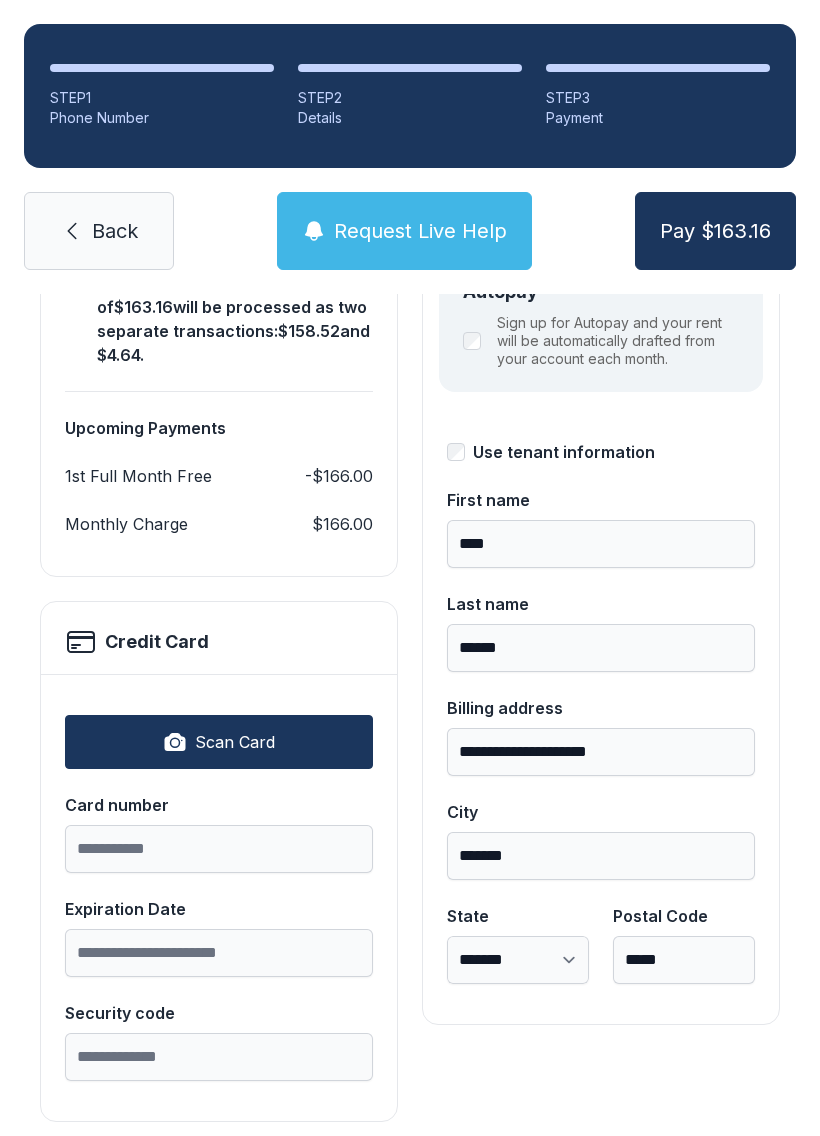 scroll, scrollTop: 291, scrollLeft: 0, axis: vertical 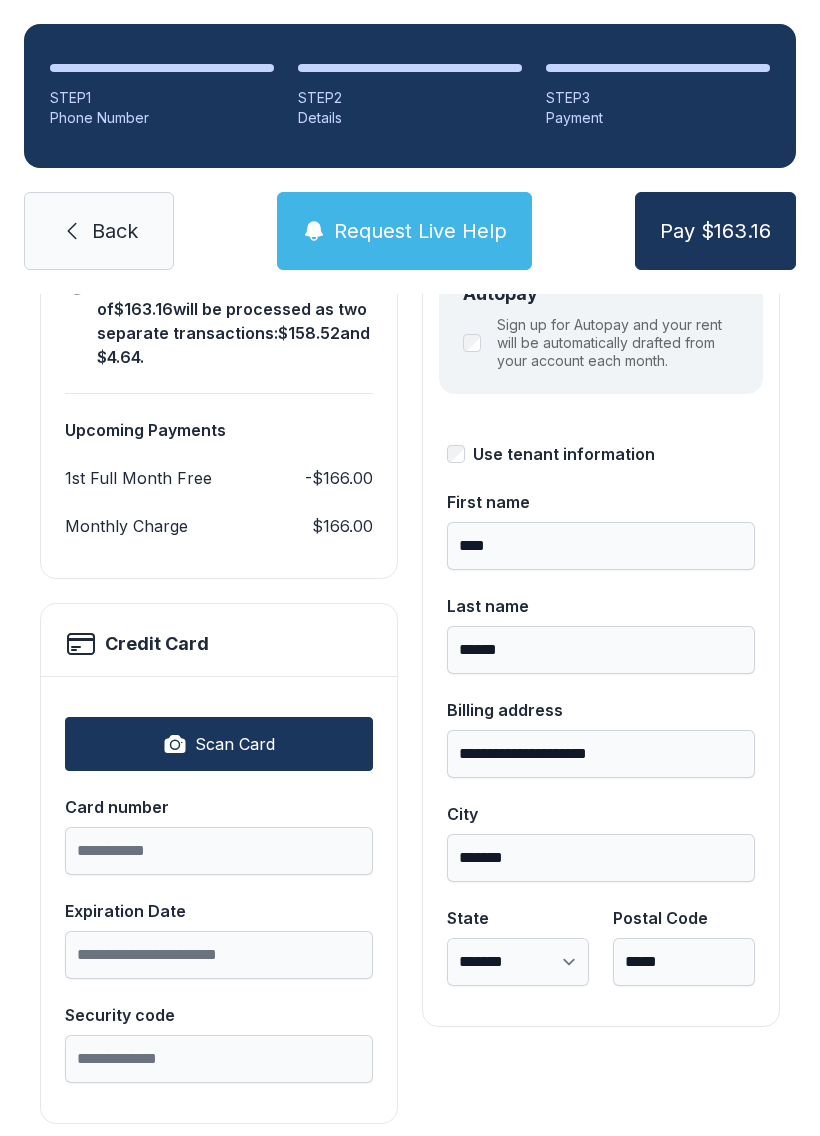 click on "Scan Card" at bounding box center (235, 744) 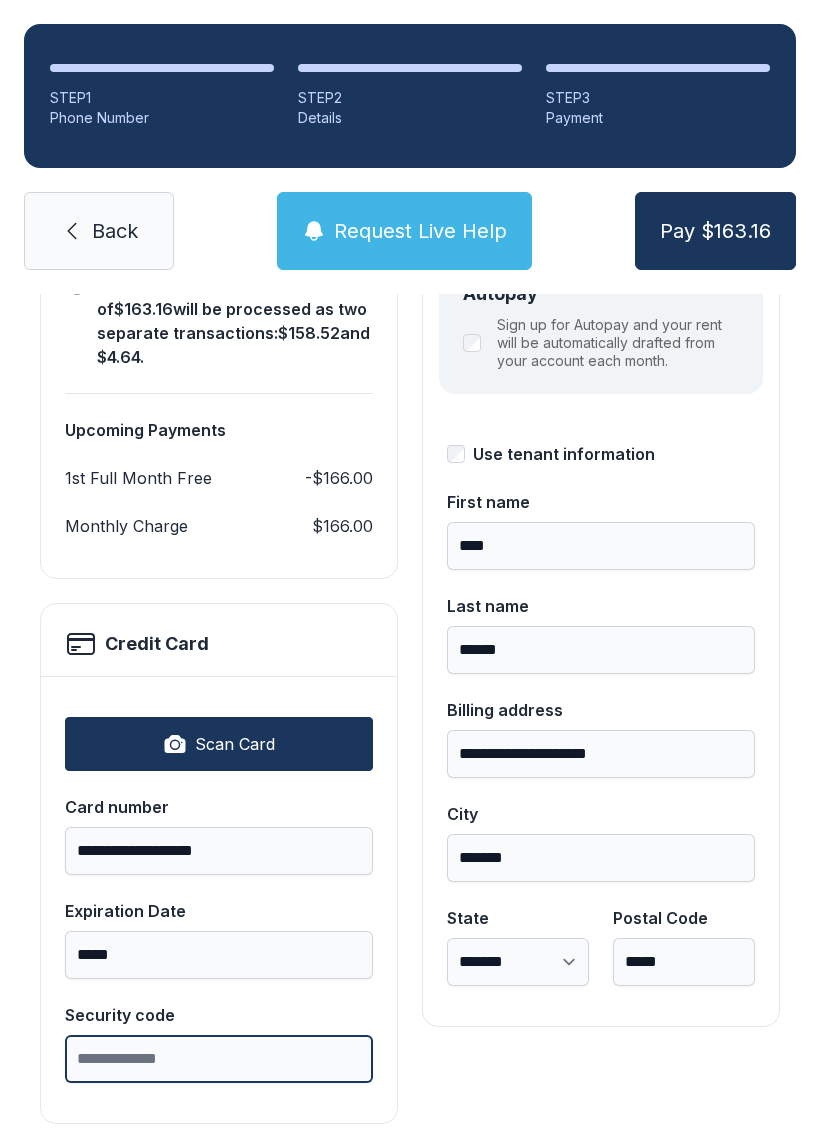 click on "Security code" at bounding box center [219, 1059] 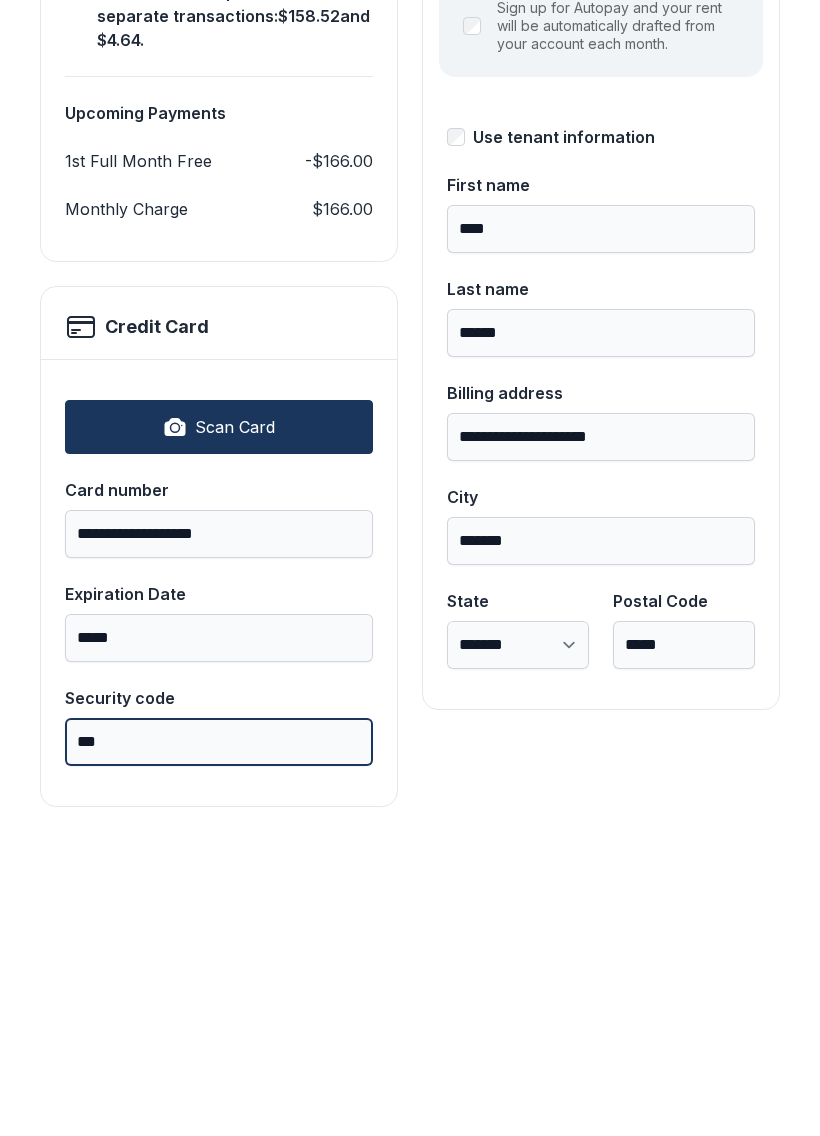 type on "***" 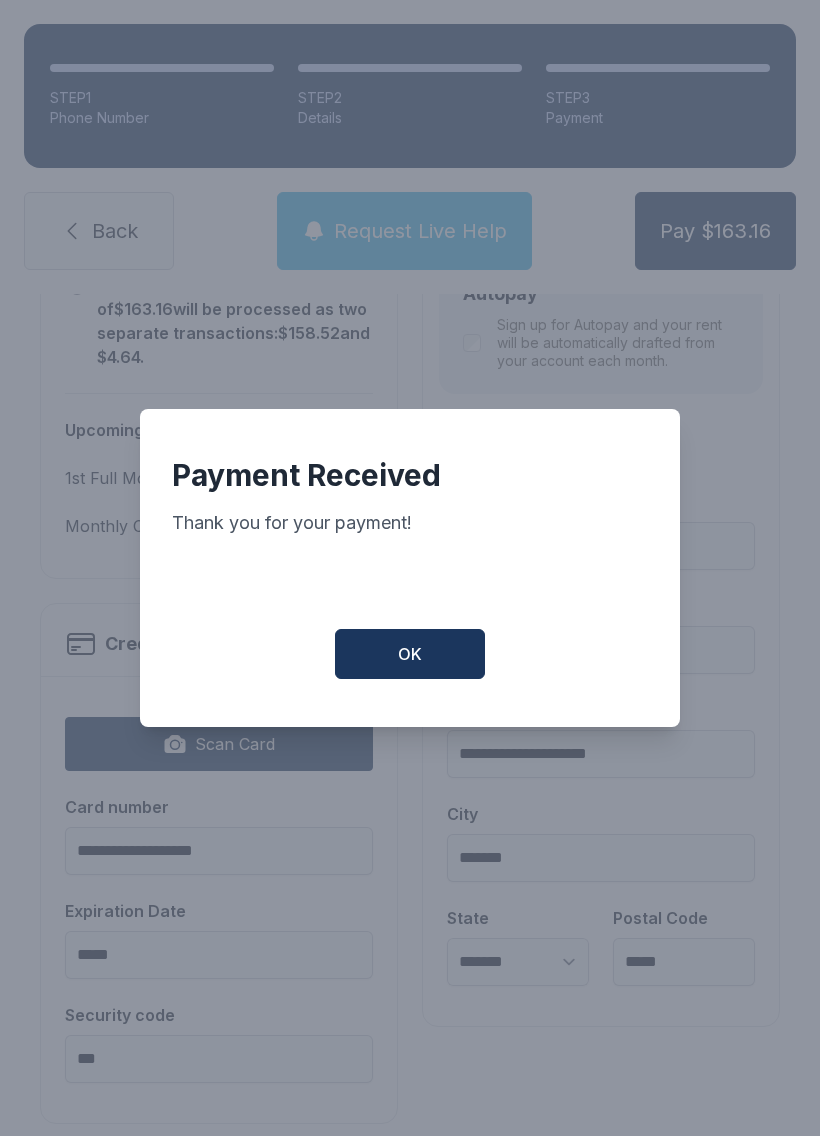 click on "OK" at bounding box center (410, 654) 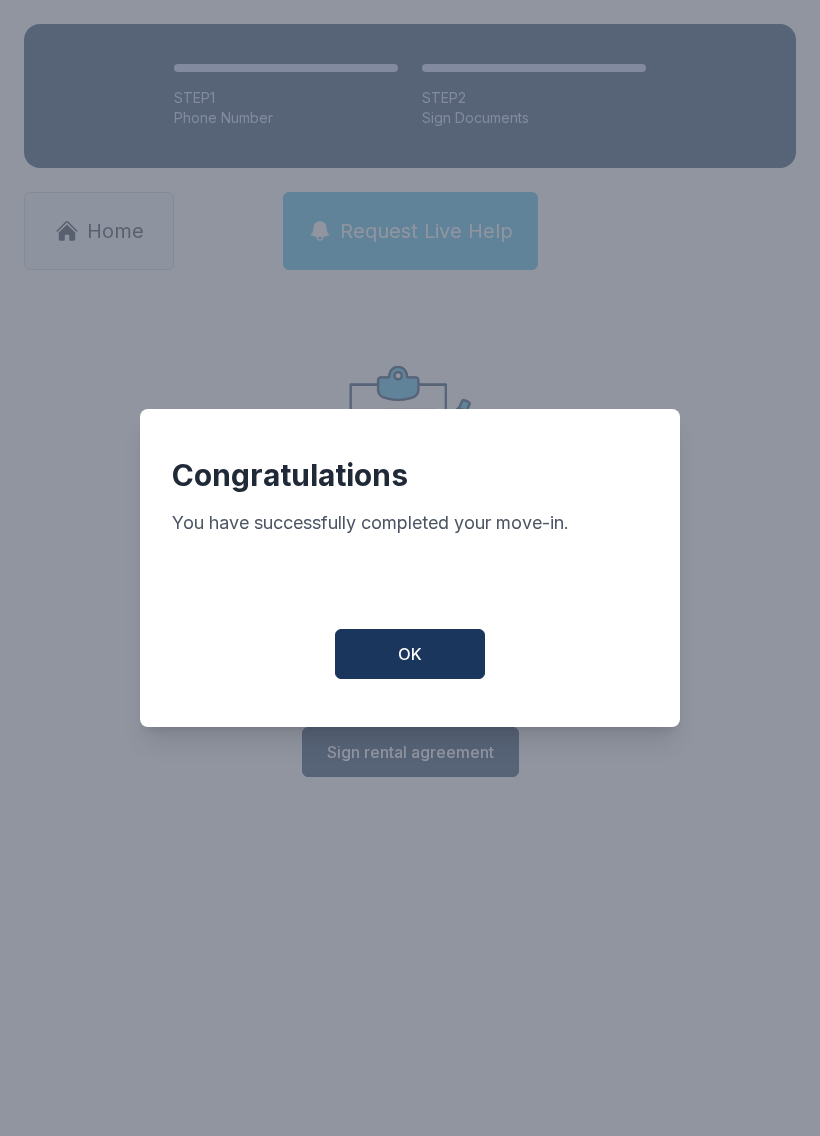 click on "OK" at bounding box center (410, 654) 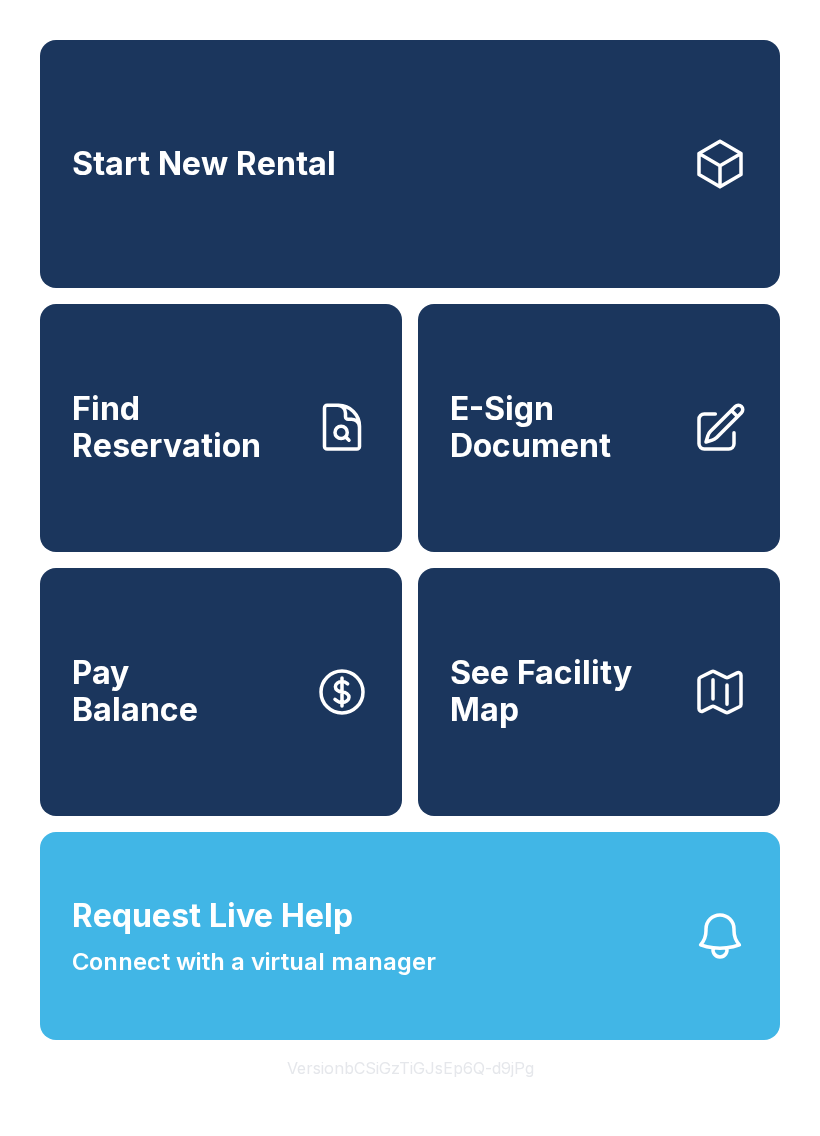 click on "Request Live Help Connect with a virtual manager" at bounding box center [410, 936] 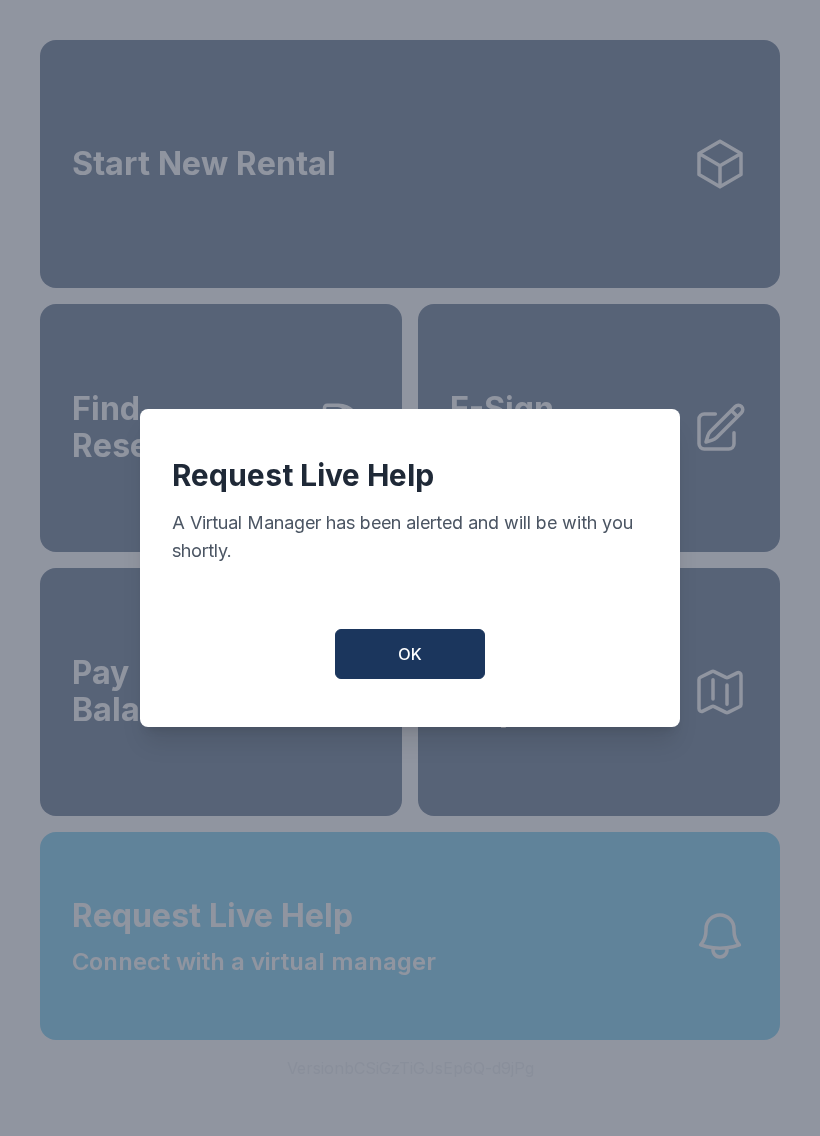 click on "OK" at bounding box center [410, 654] 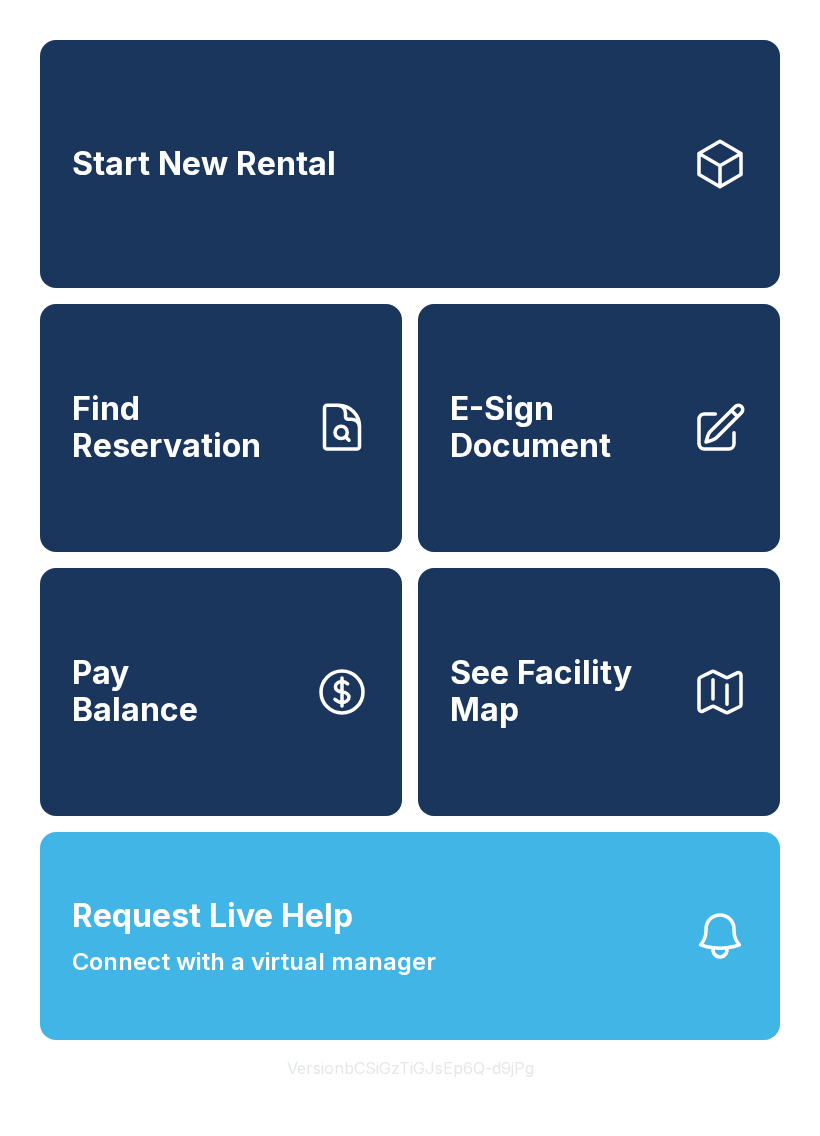 click on "Request Live Help Connect with a virtual manager" at bounding box center [254, 936] 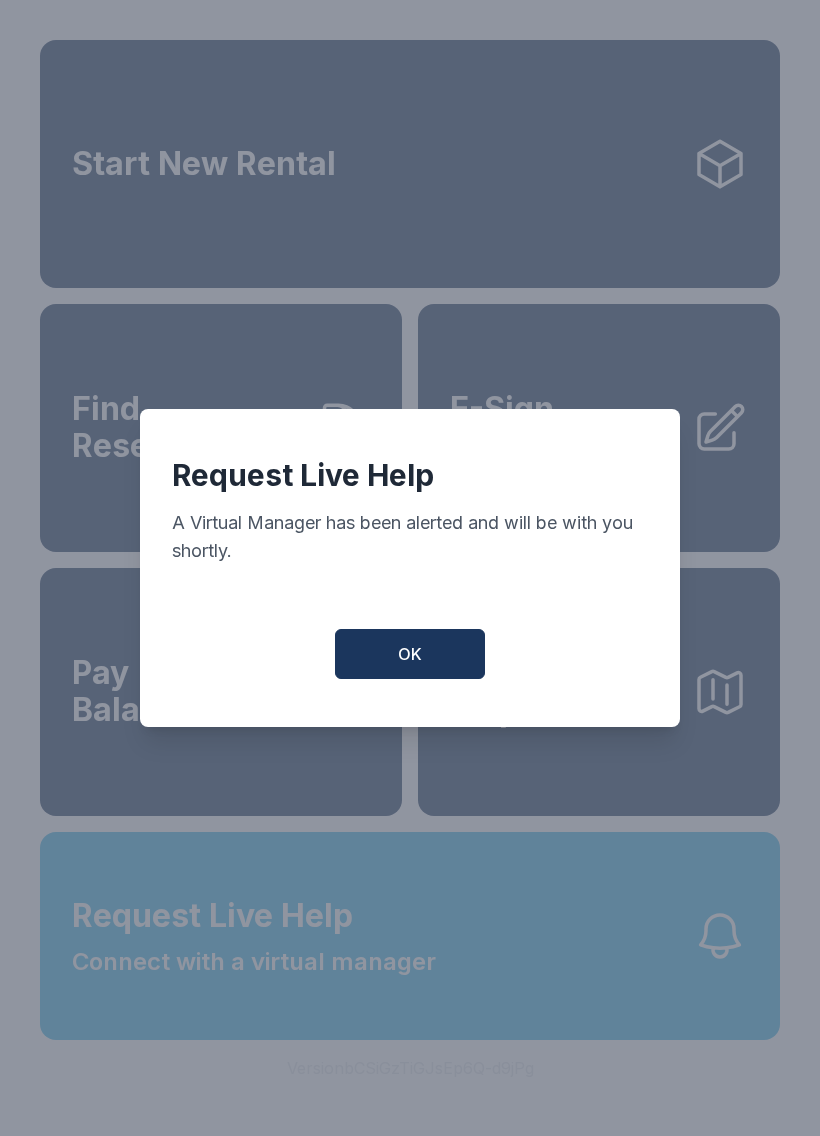 click on "OK" at bounding box center [410, 654] 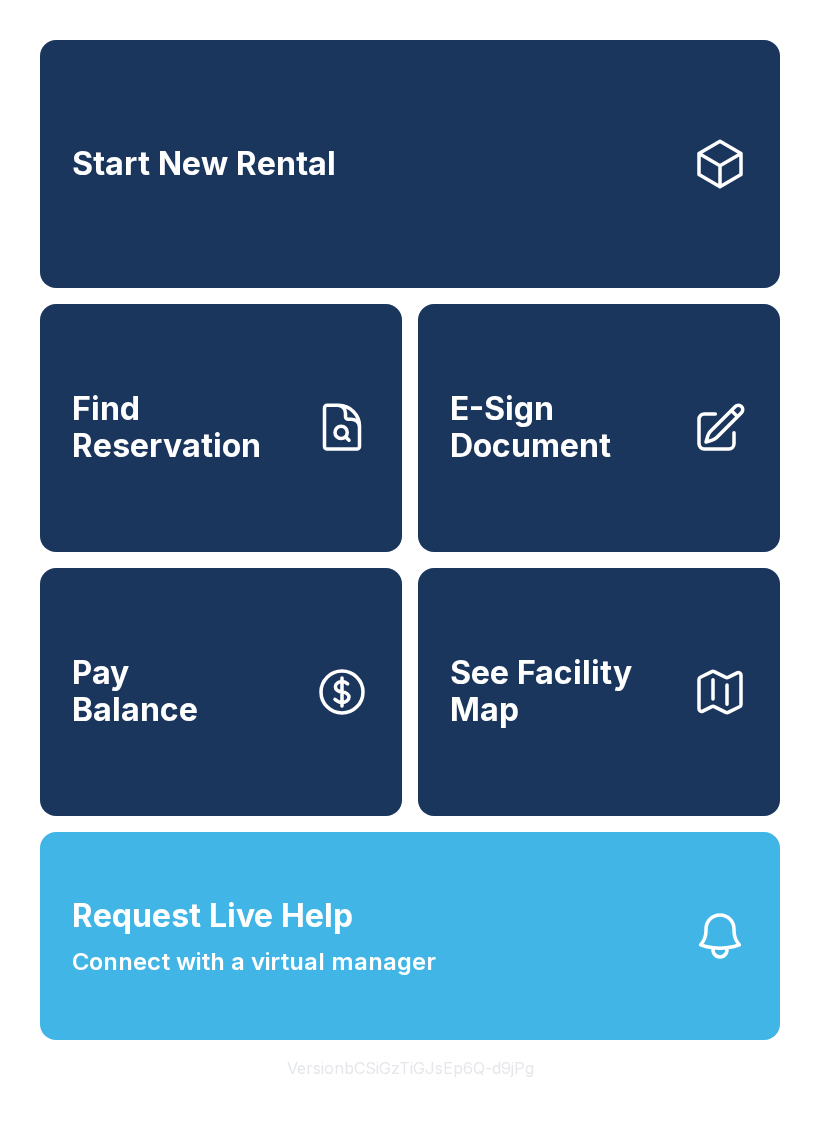 click on "E-Sign Document" at bounding box center (563, 427) 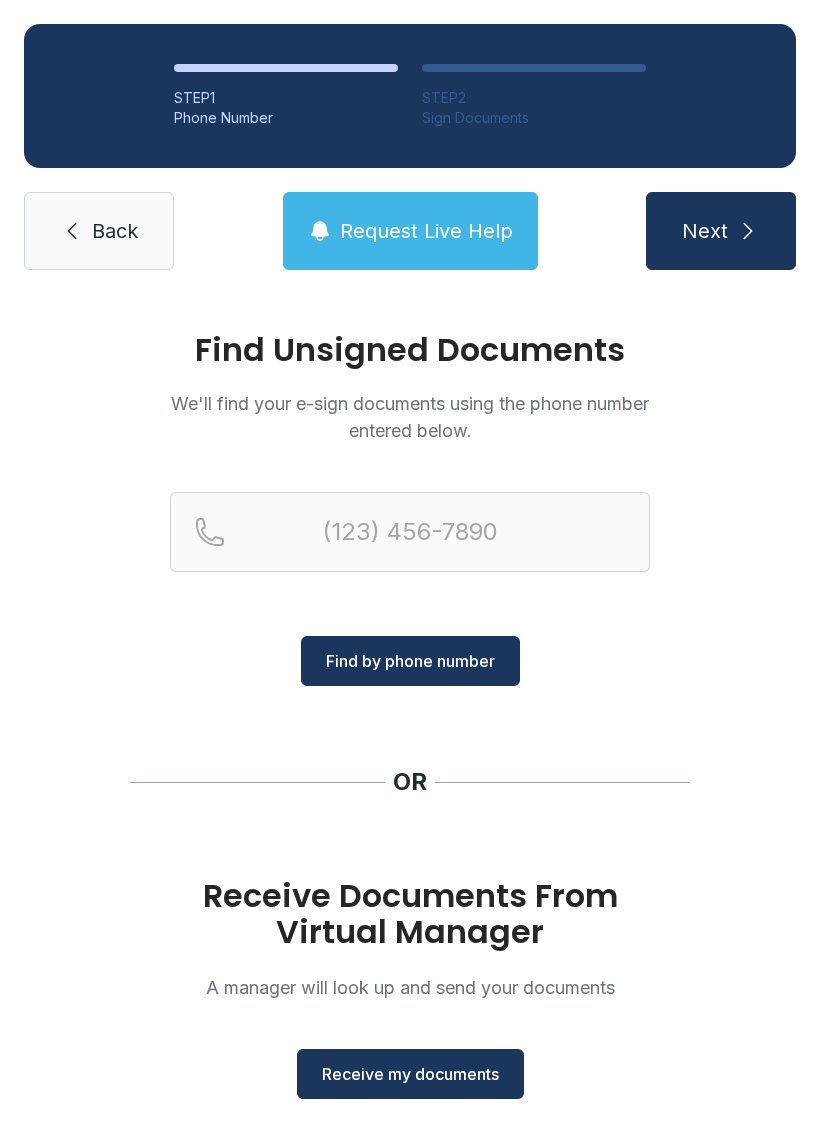 click on "Receive my documents" at bounding box center [410, 1074] 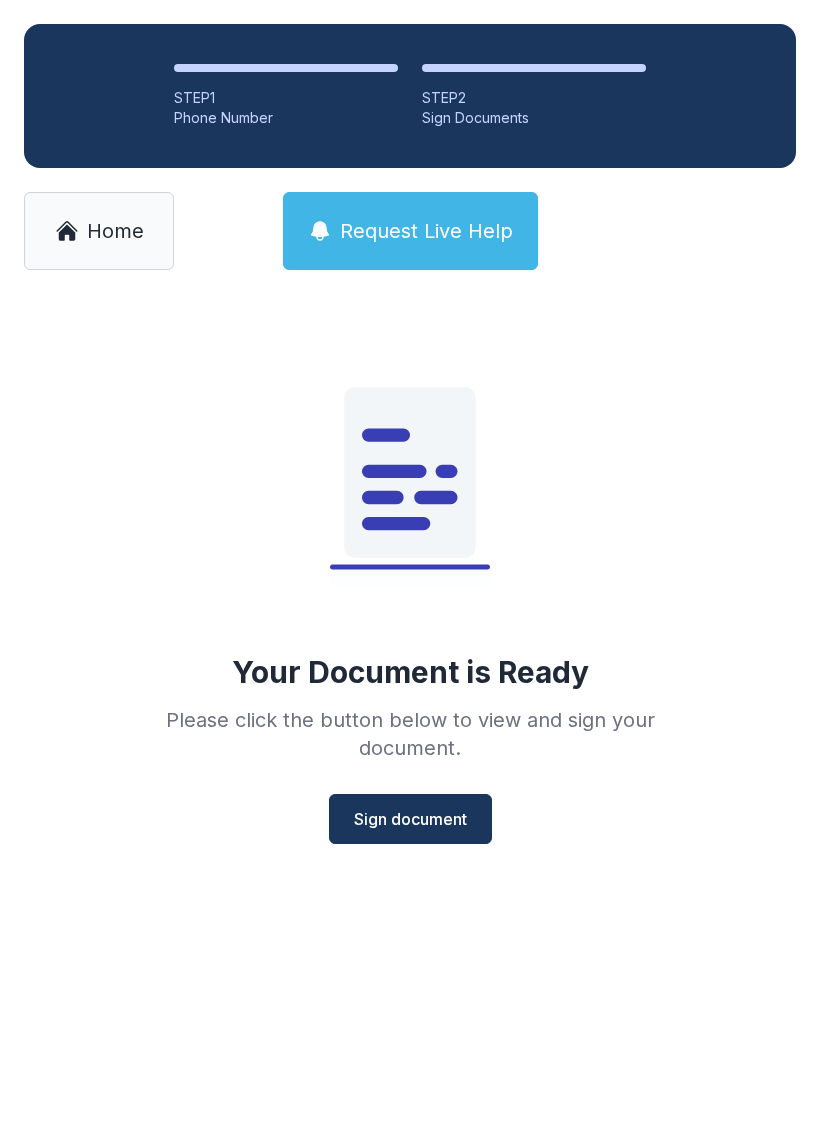 click on "Sign document" at bounding box center (410, 819) 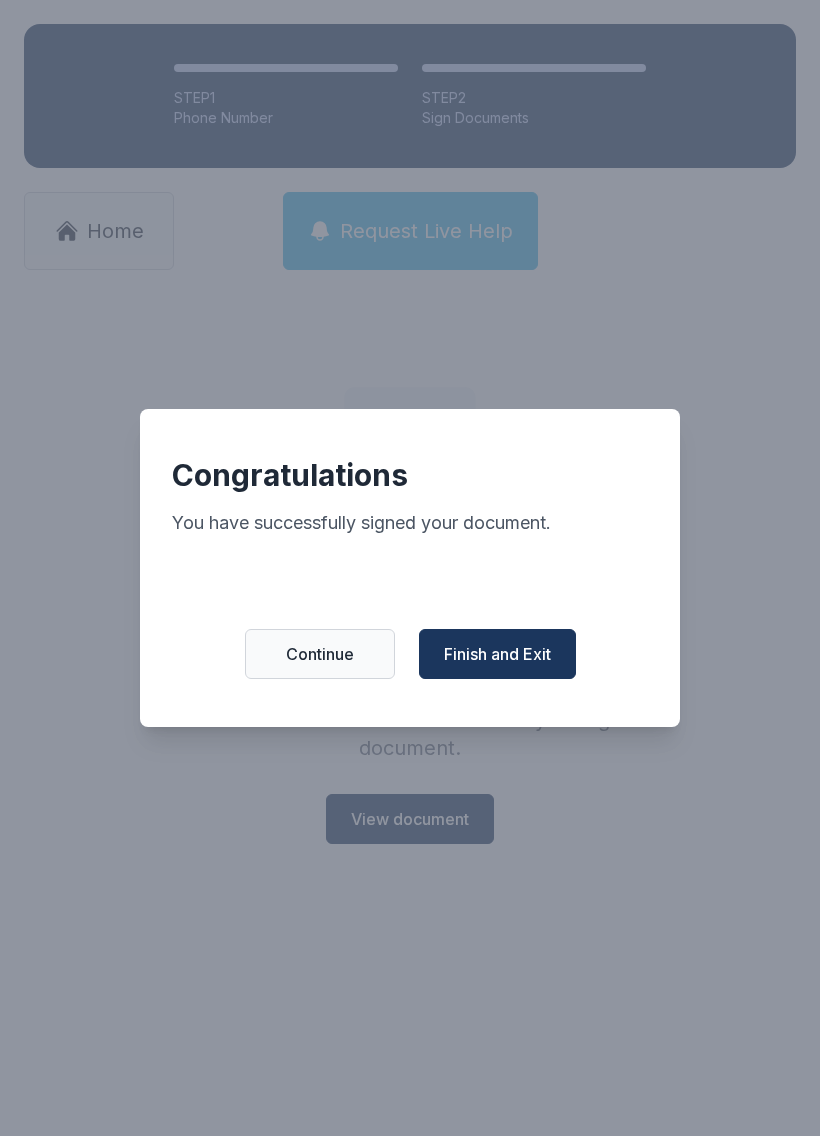 click on "Finish and Exit" at bounding box center [497, 654] 